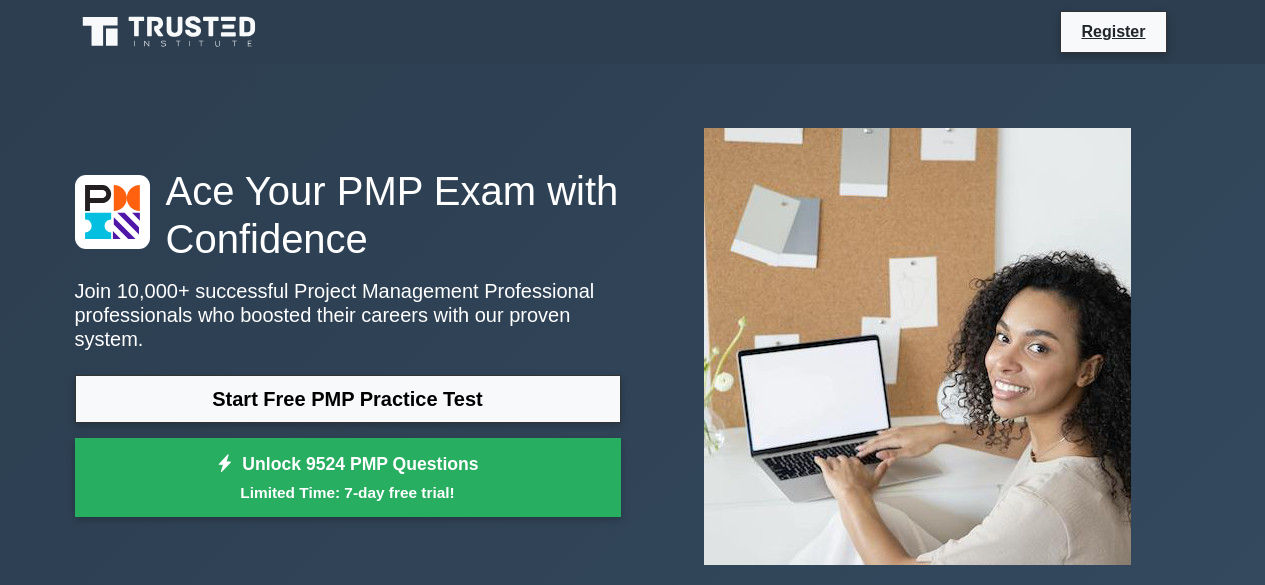 scroll, scrollTop: 0, scrollLeft: 0, axis: both 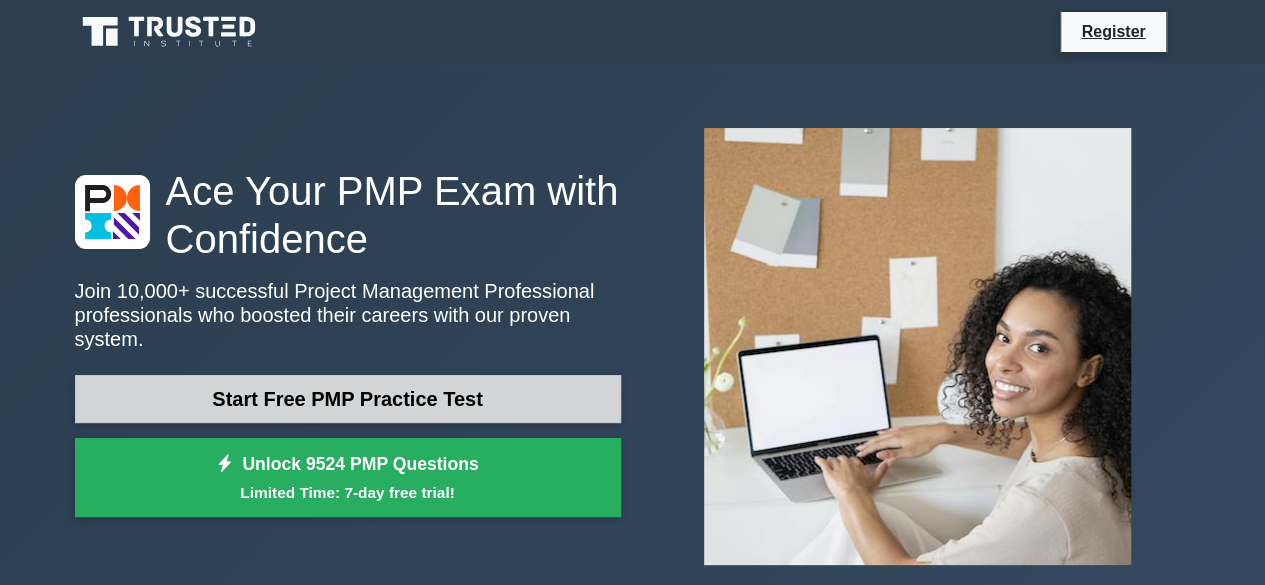 click on "Start Free PMP Practice Test" at bounding box center [348, 399] 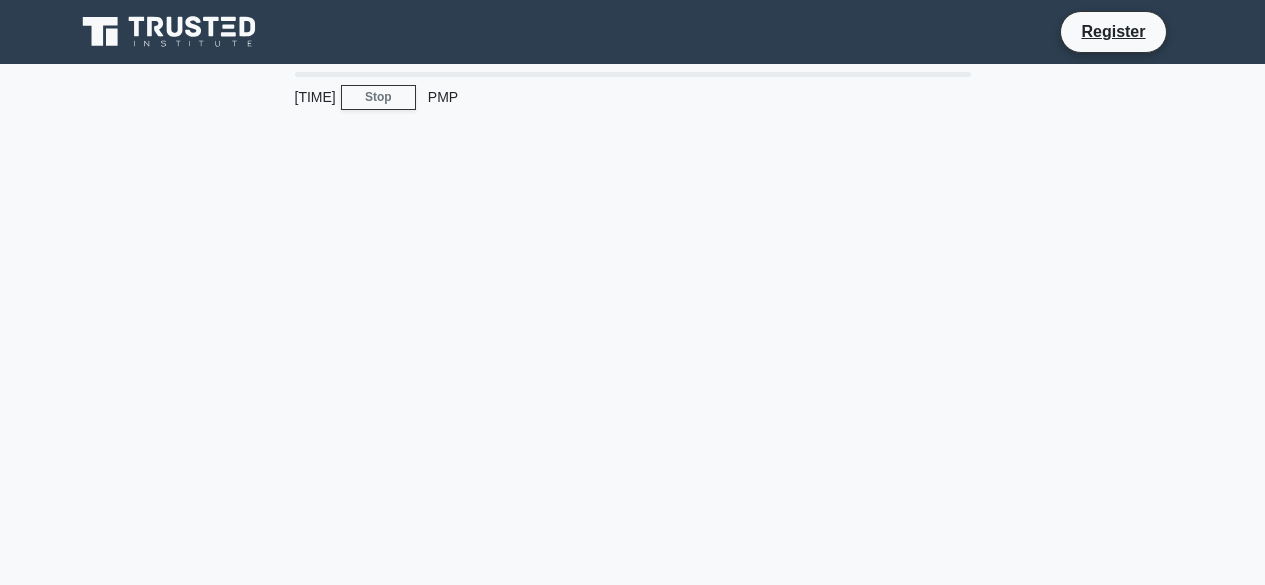 scroll, scrollTop: 0, scrollLeft: 0, axis: both 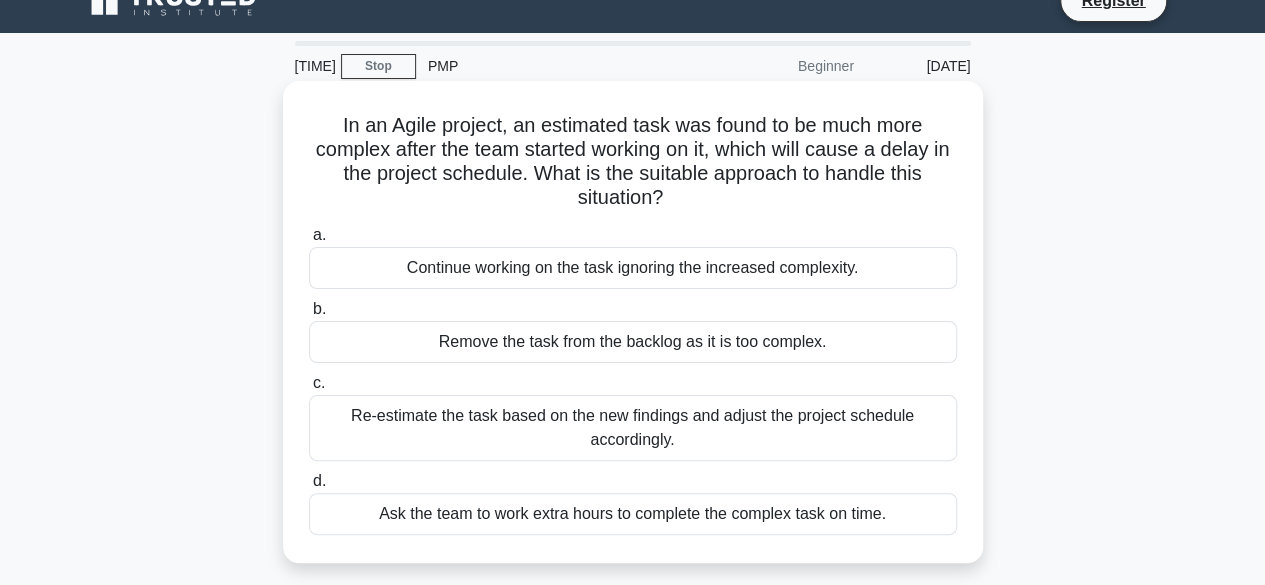 click on "Re-estimate the task based on the new findings and adjust the project schedule accordingly." at bounding box center [633, 428] 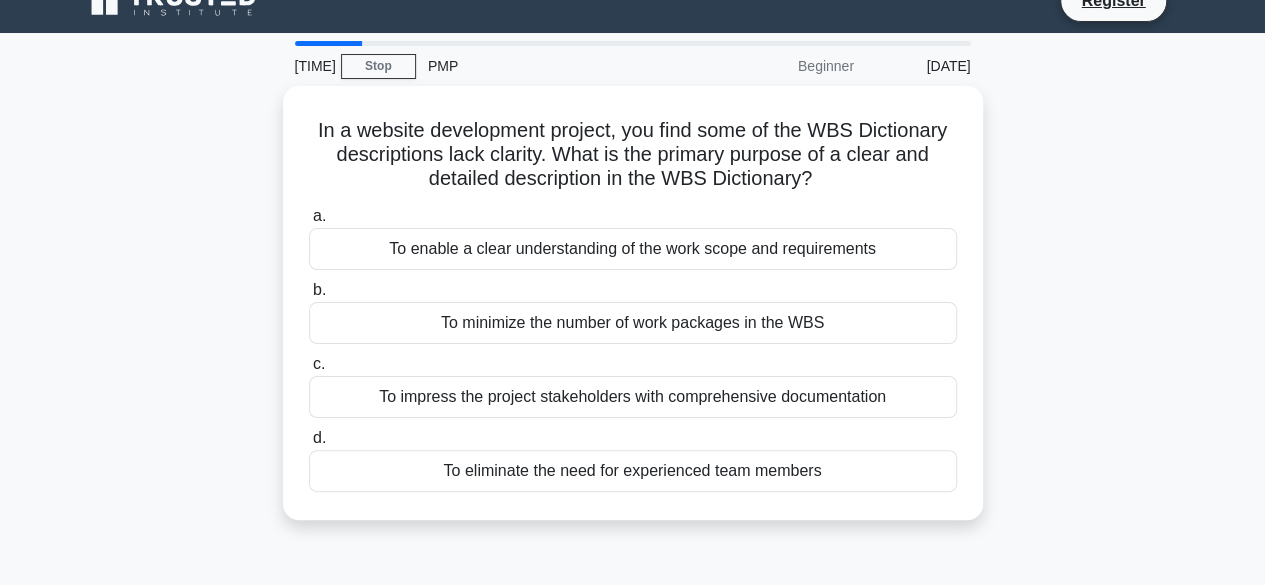 scroll, scrollTop: 0, scrollLeft: 0, axis: both 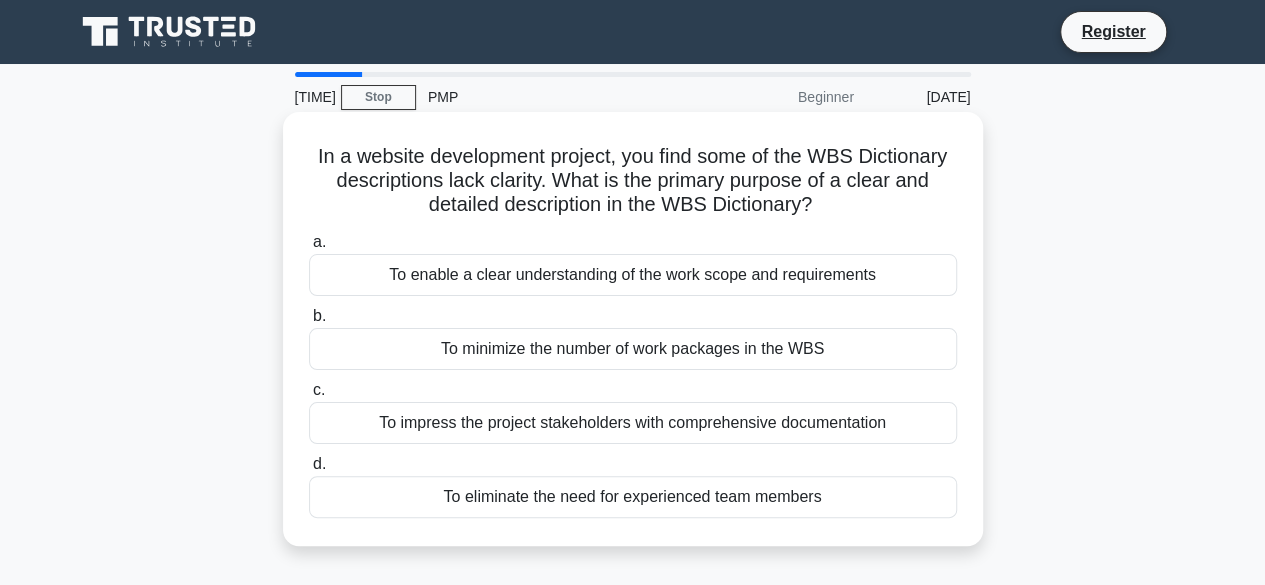 click on "To enable a clear understanding of the work scope and requirements" at bounding box center (633, 275) 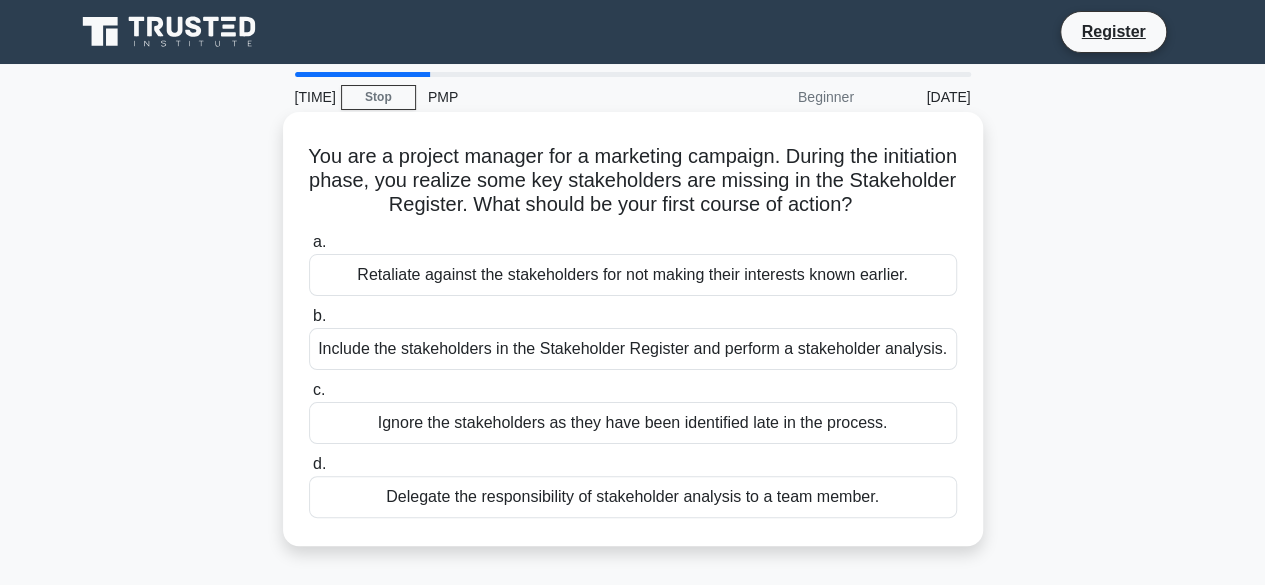 click on "Include the stakeholders in the Stakeholder Register and perform a stakeholder analysis." at bounding box center (633, 349) 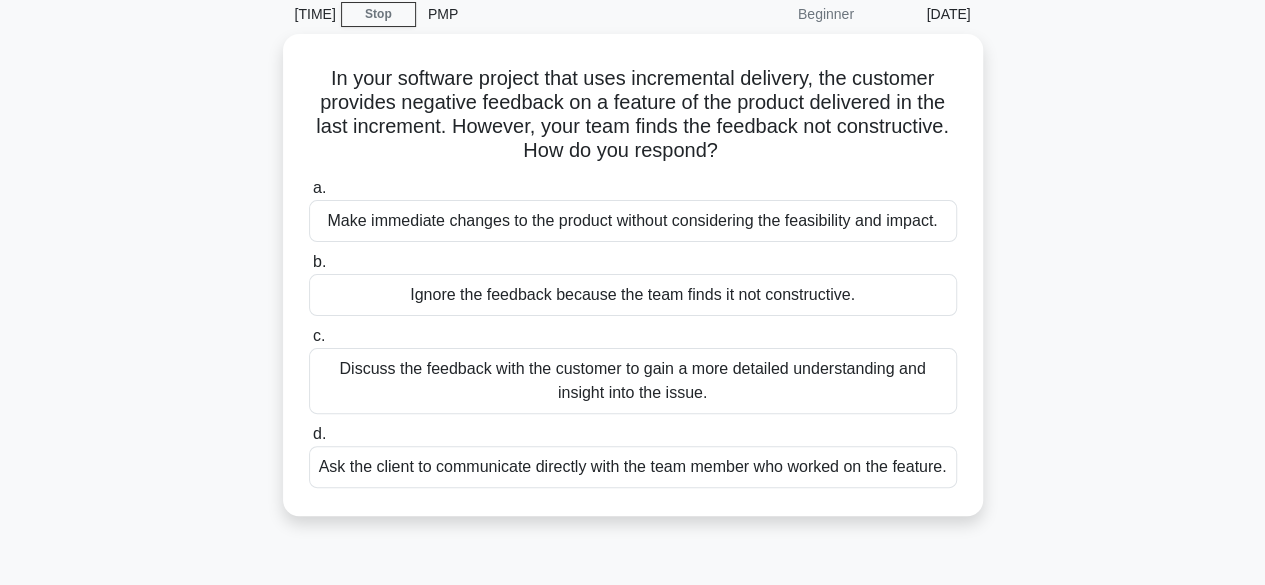 scroll, scrollTop: 85, scrollLeft: 0, axis: vertical 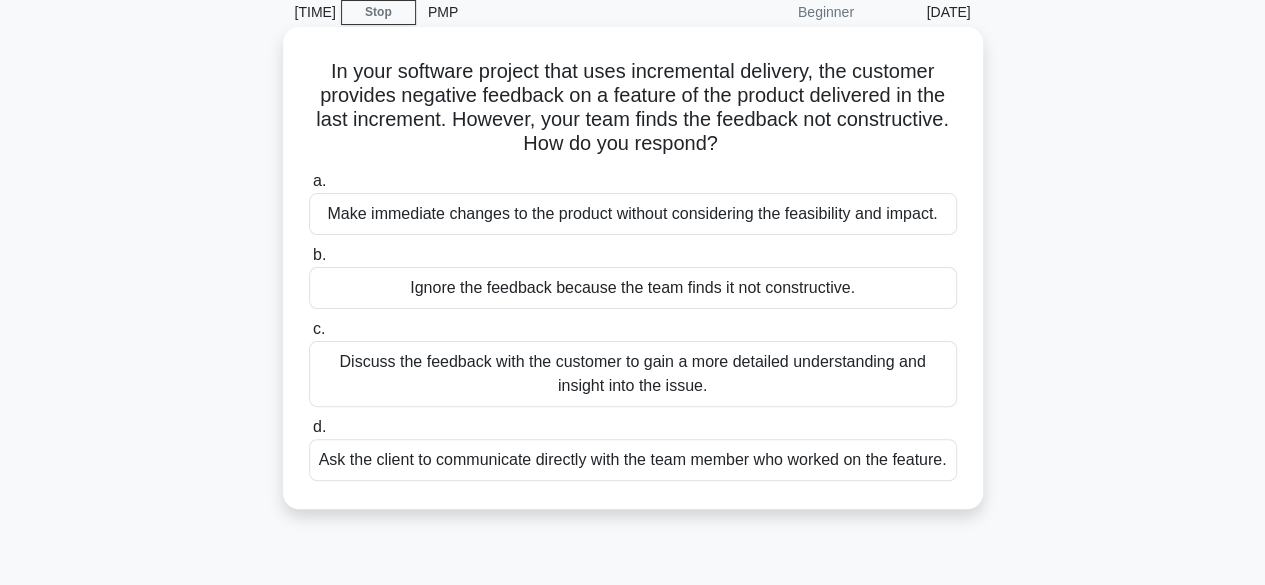 click on "Discuss the feedback with the customer to gain a more detailed understanding and insight into the issue." at bounding box center [633, 374] 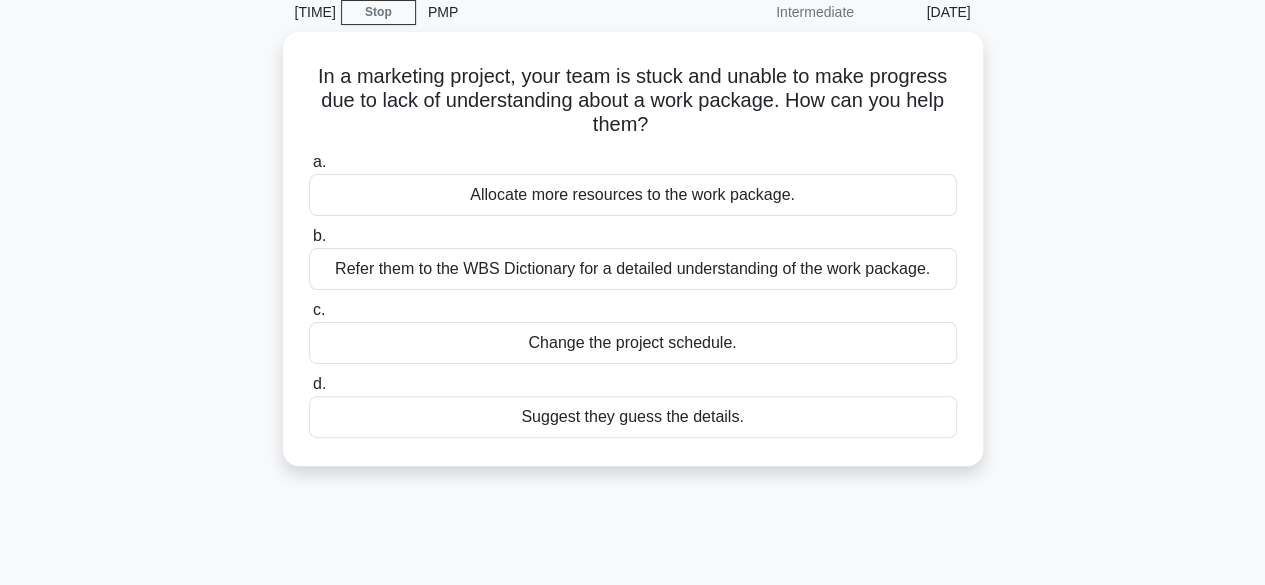 scroll, scrollTop: 0, scrollLeft: 0, axis: both 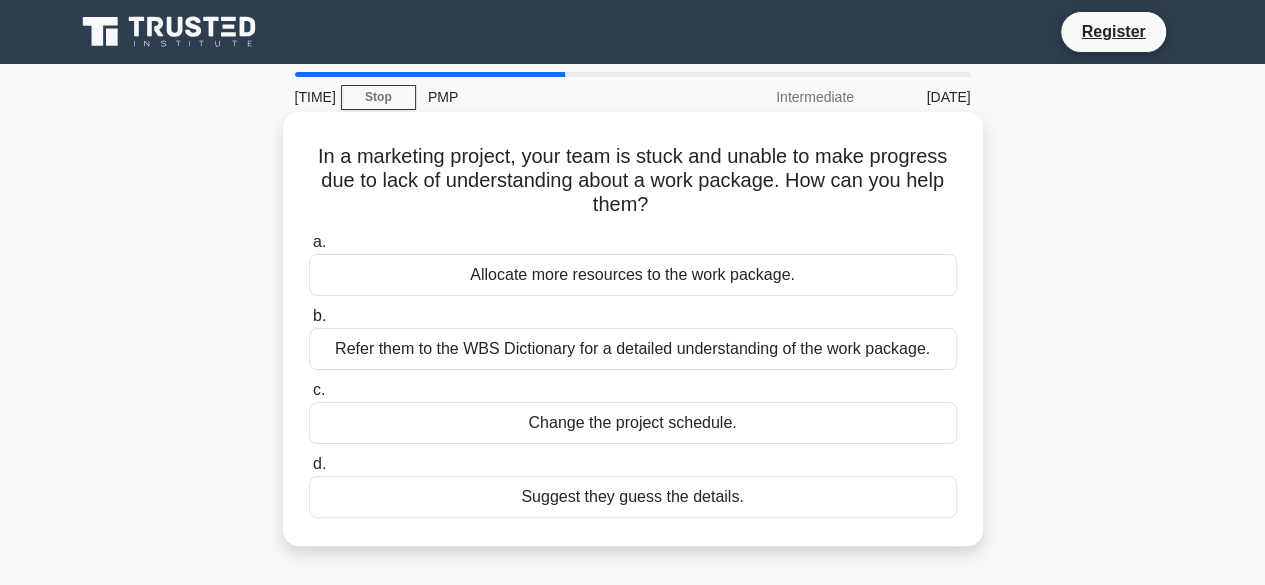 click on "Refer them to the WBS Dictionary for a detailed understanding of the work package." at bounding box center [633, 349] 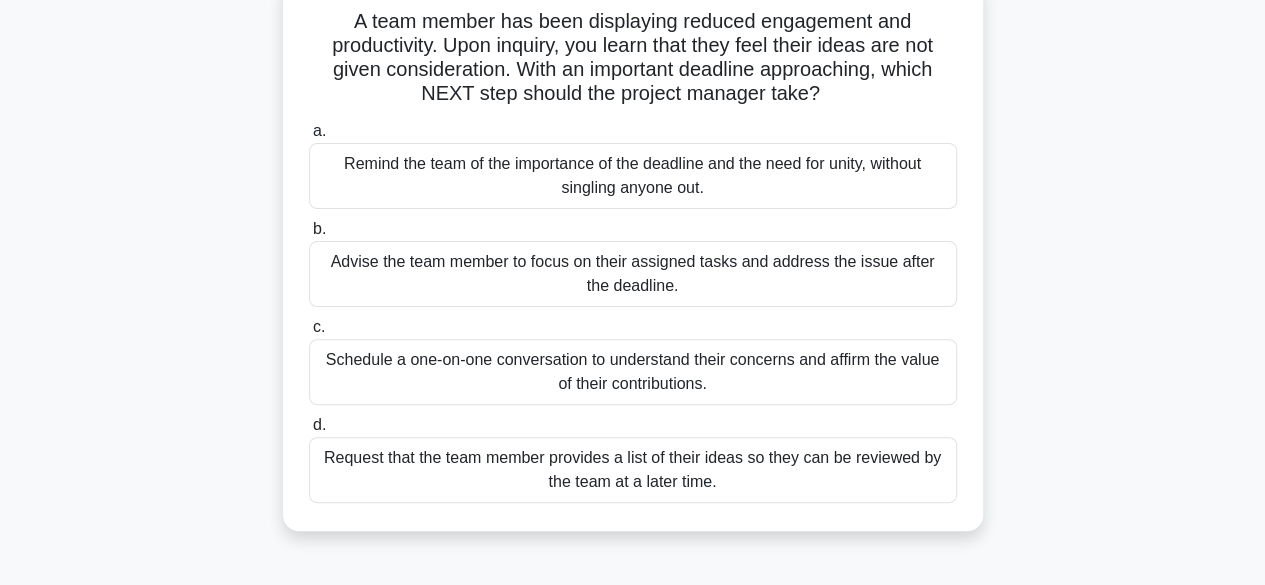 scroll, scrollTop: 141, scrollLeft: 0, axis: vertical 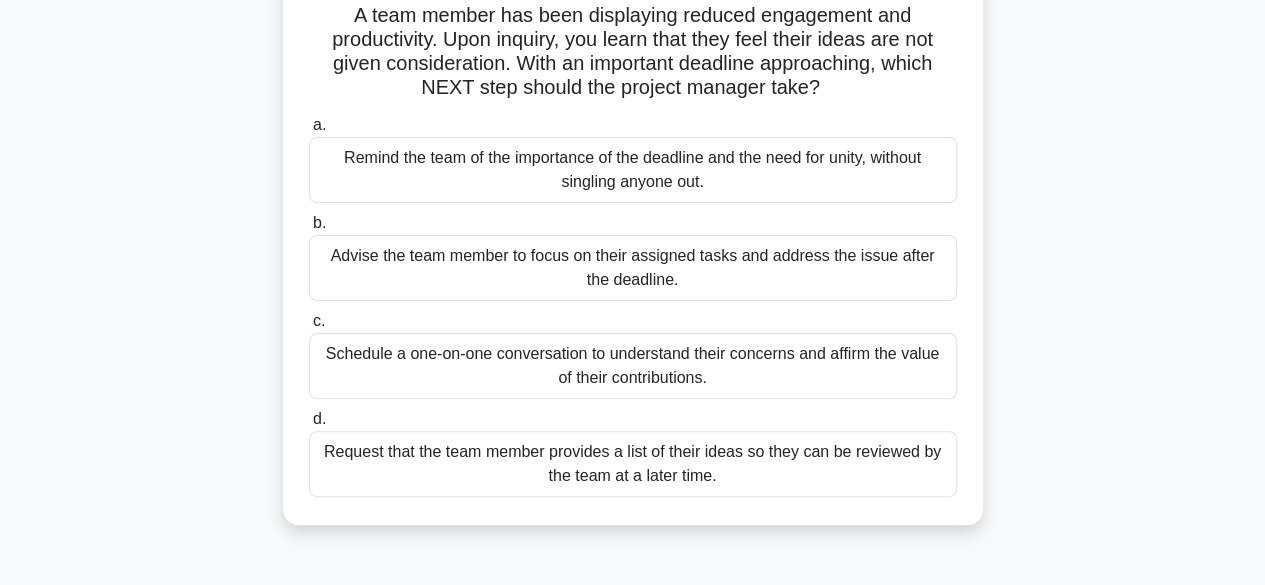 click on "Schedule a one-on-one conversation to understand their concerns and affirm the value of their contributions." at bounding box center [633, 366] 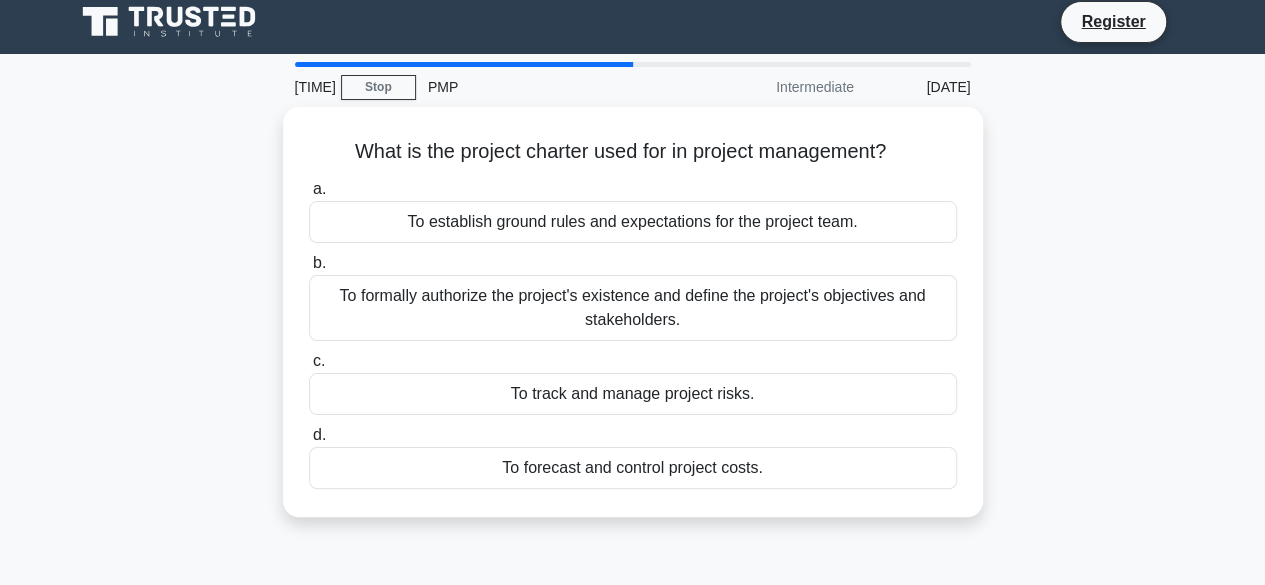 scroll, scrollTop: 0, scrollLeft: 0, axis: both 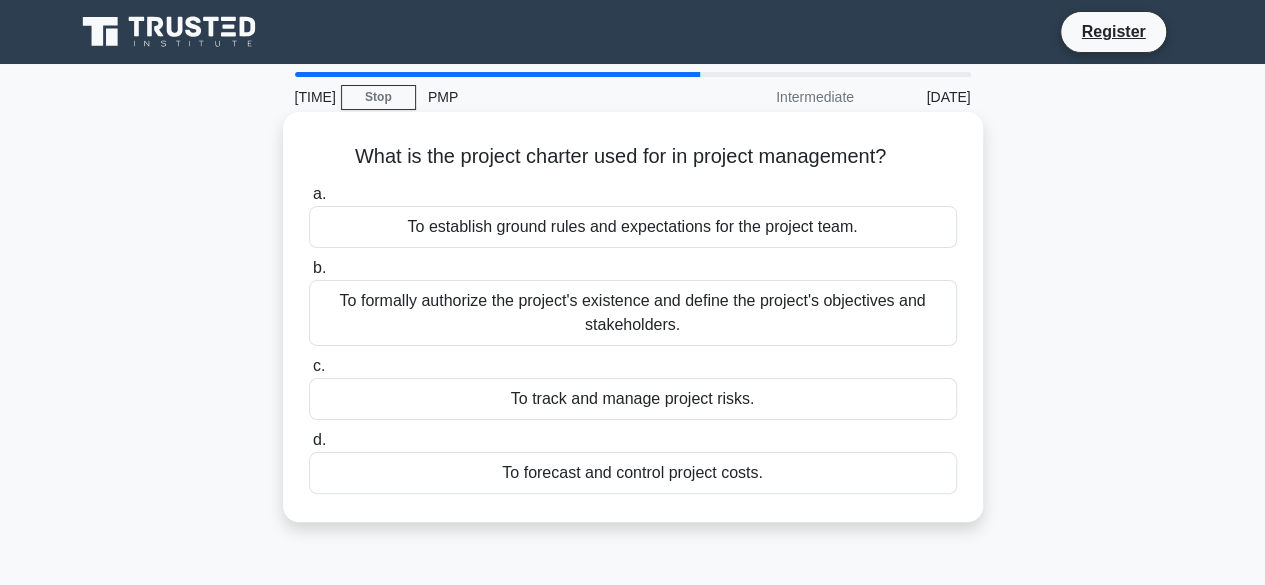 click on "c. To track and manage project risks." at bounding box center [633, 387] 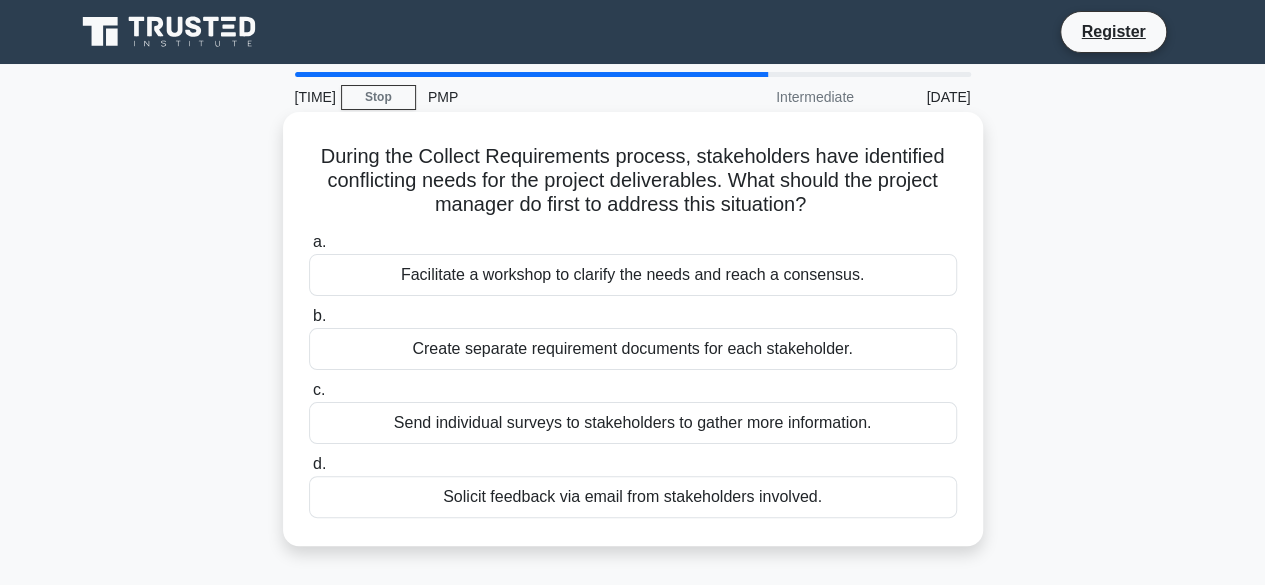 click on "Send individual surveys to stakeholders to gather more information." at bounding box center [633, 423] 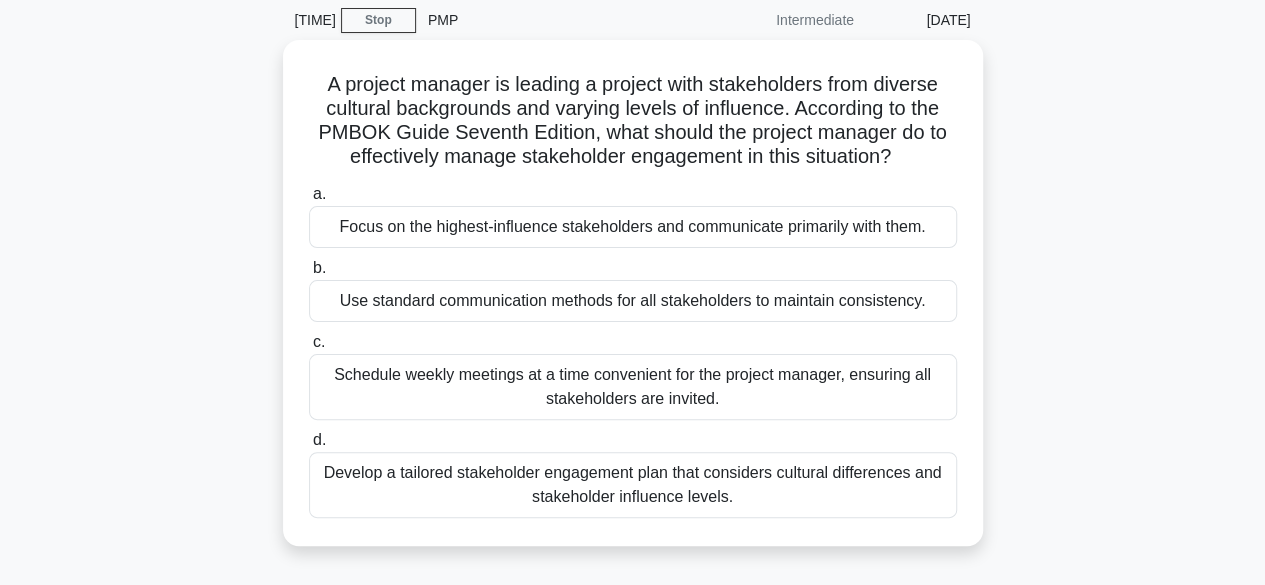 scroll, scrollTop: 78, scrollLeft: 0, axis: vertical 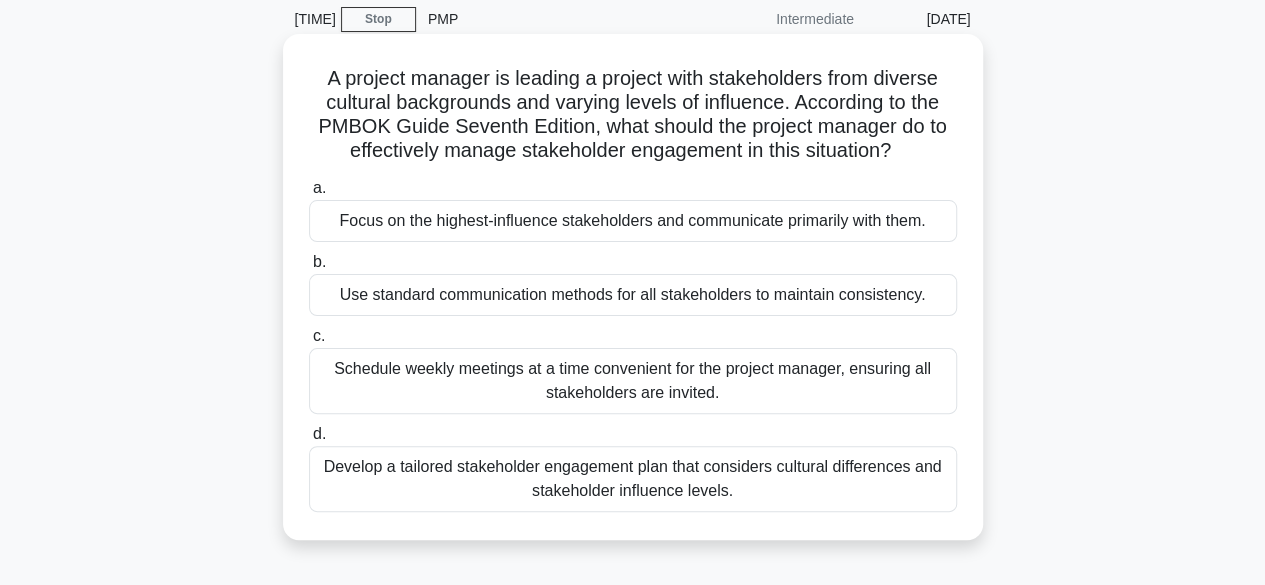 click on "Develop a tailored stakeholder engagement plan that considers cultural differences and stakeholder influence levels." at bounding box center (633, 479) 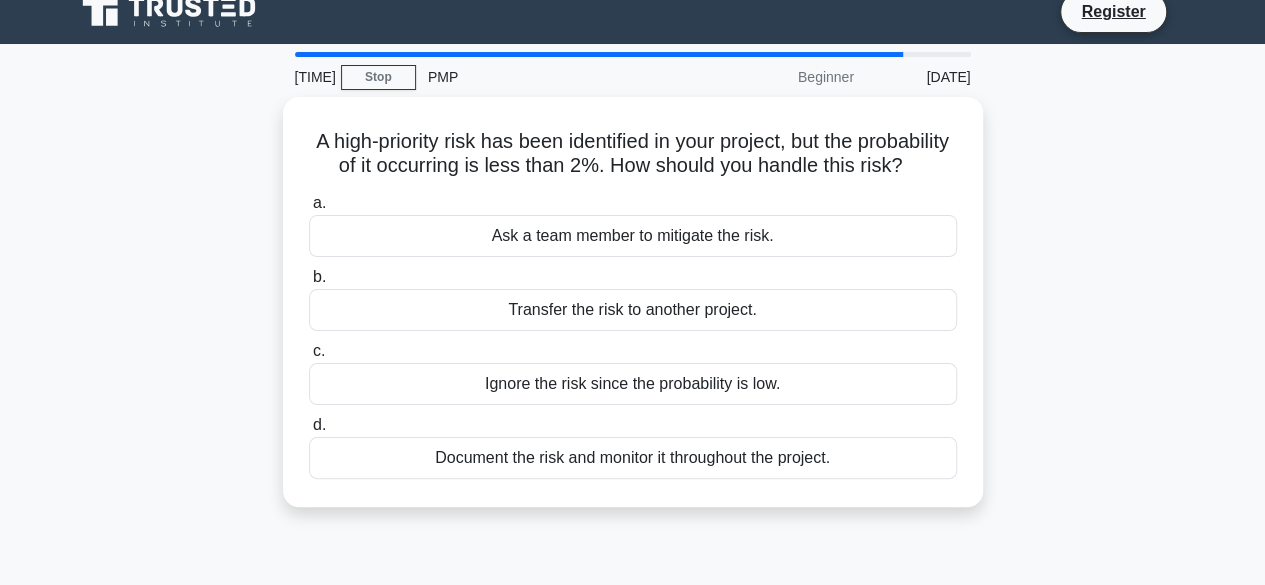 scroll, scrollTop: 0, scrollLeft: 0, axis: both 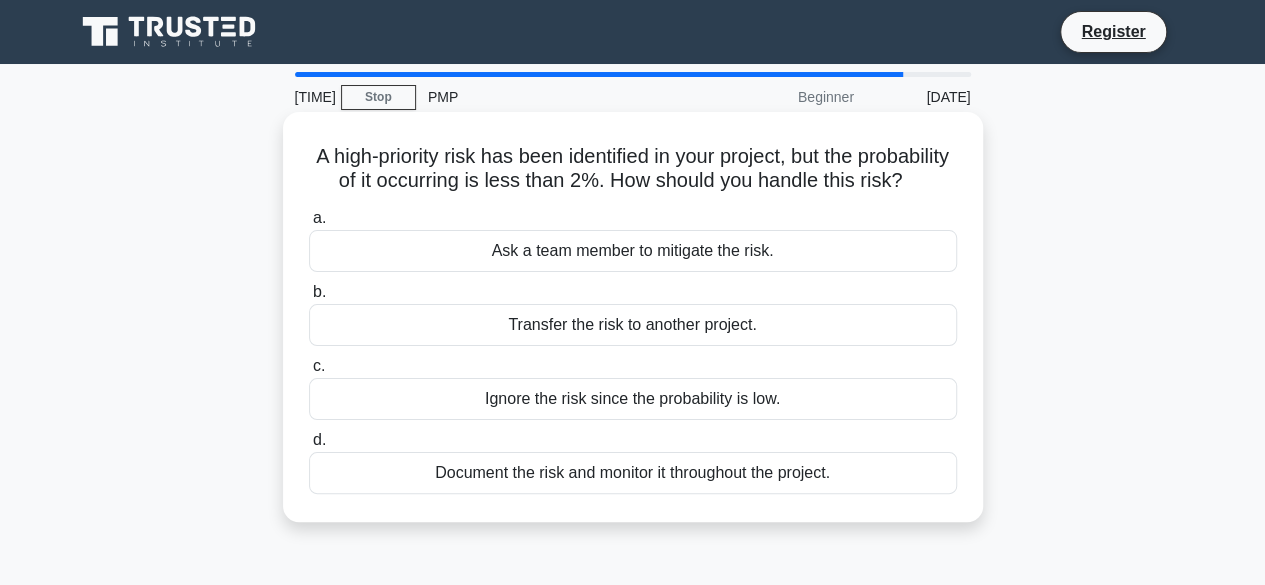 click on "Document the risk and monitor it throughout the project." at bounding box center [633, 473] 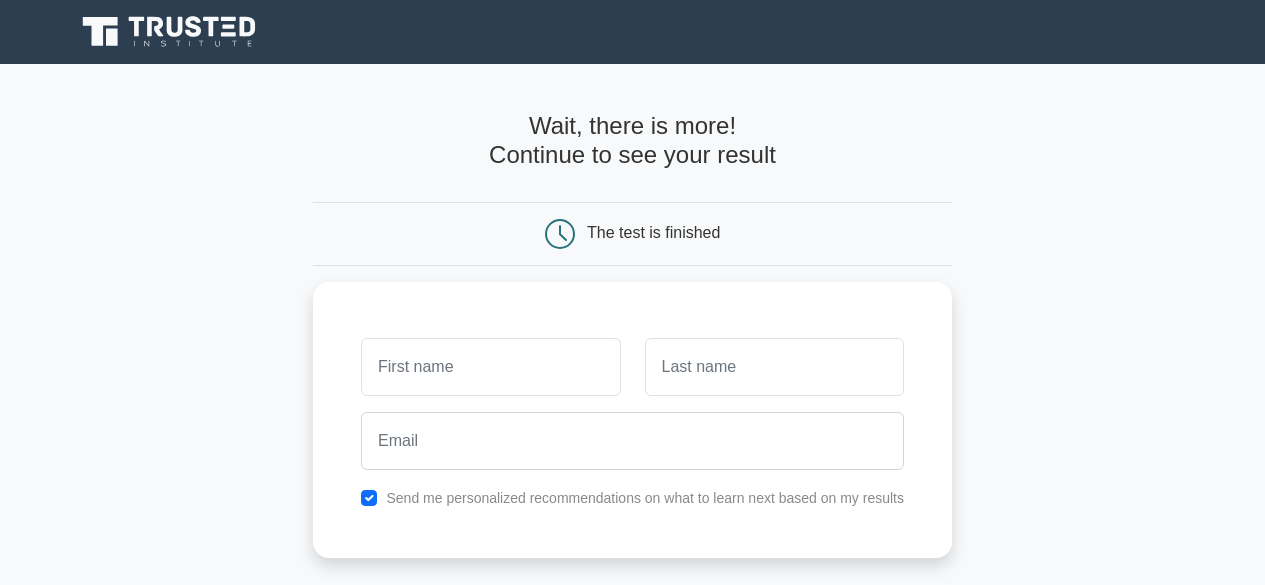 scroll, scrollTop: 0, scrollLeft: 0, axis: both 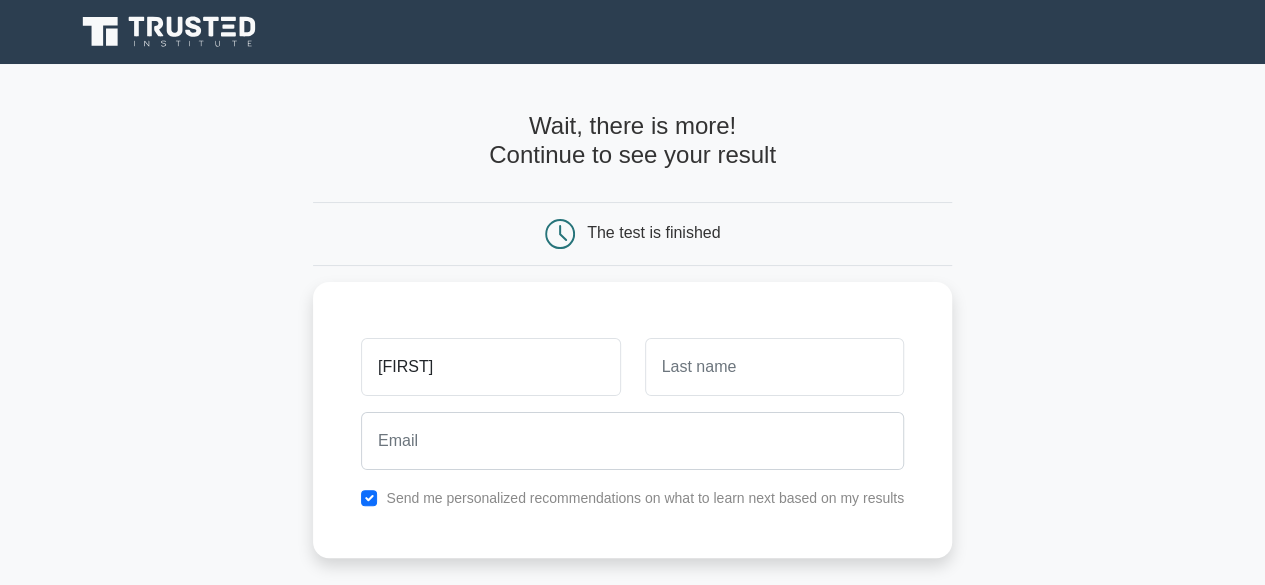 type on "mohamed" 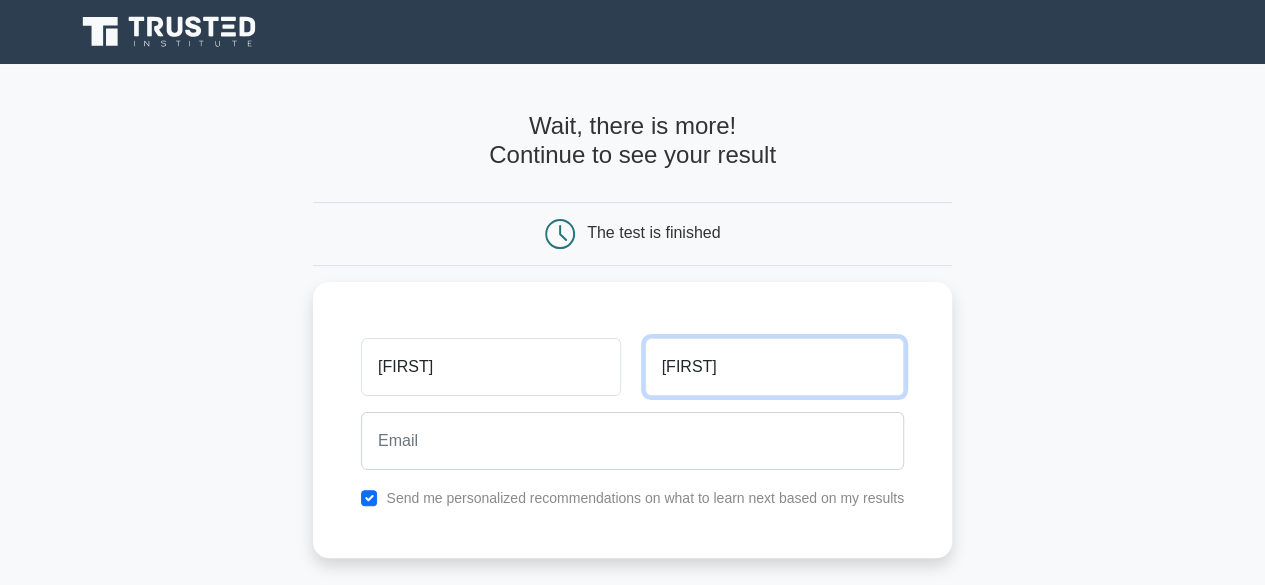 type on "ahmed" 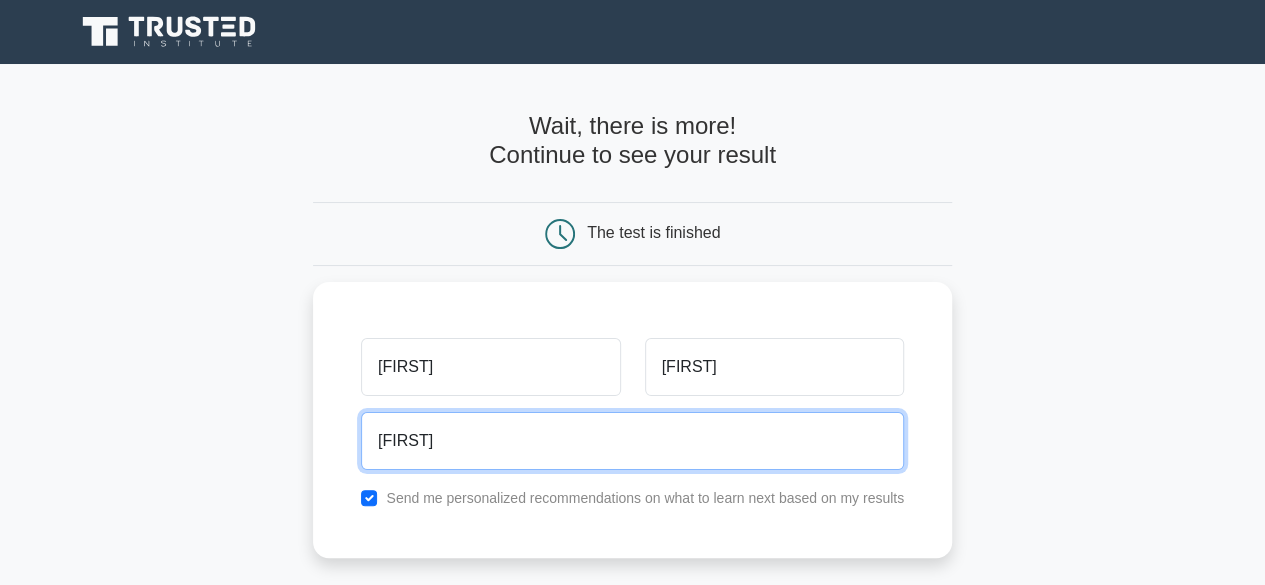 type on "mahmed12@gmail.com" 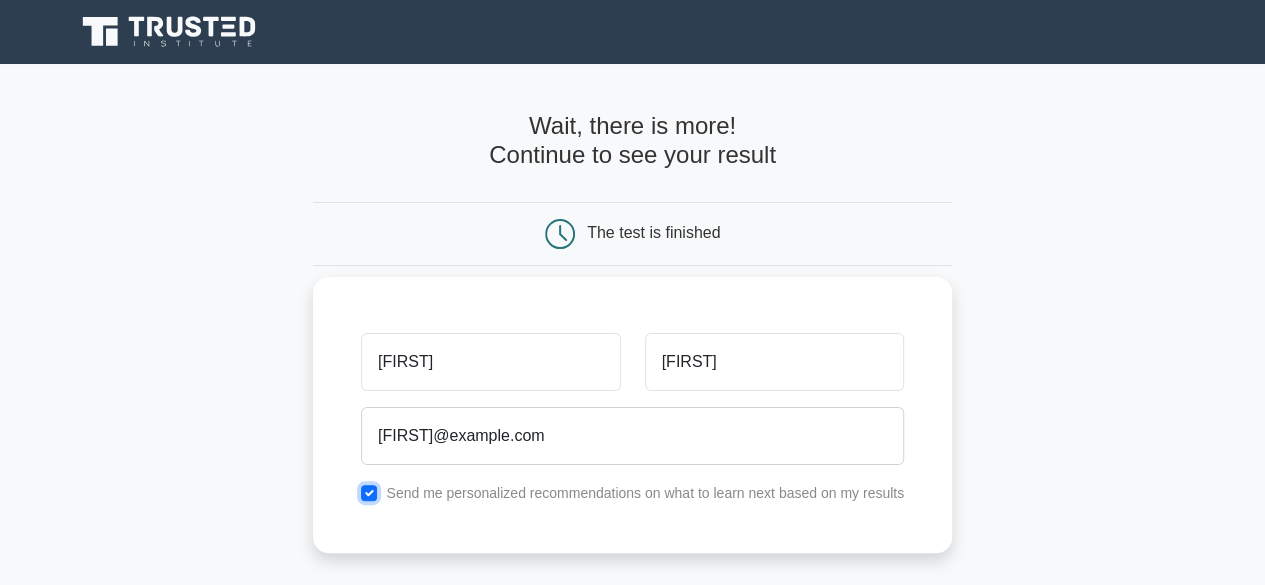 click at bounding box center (369, 493) 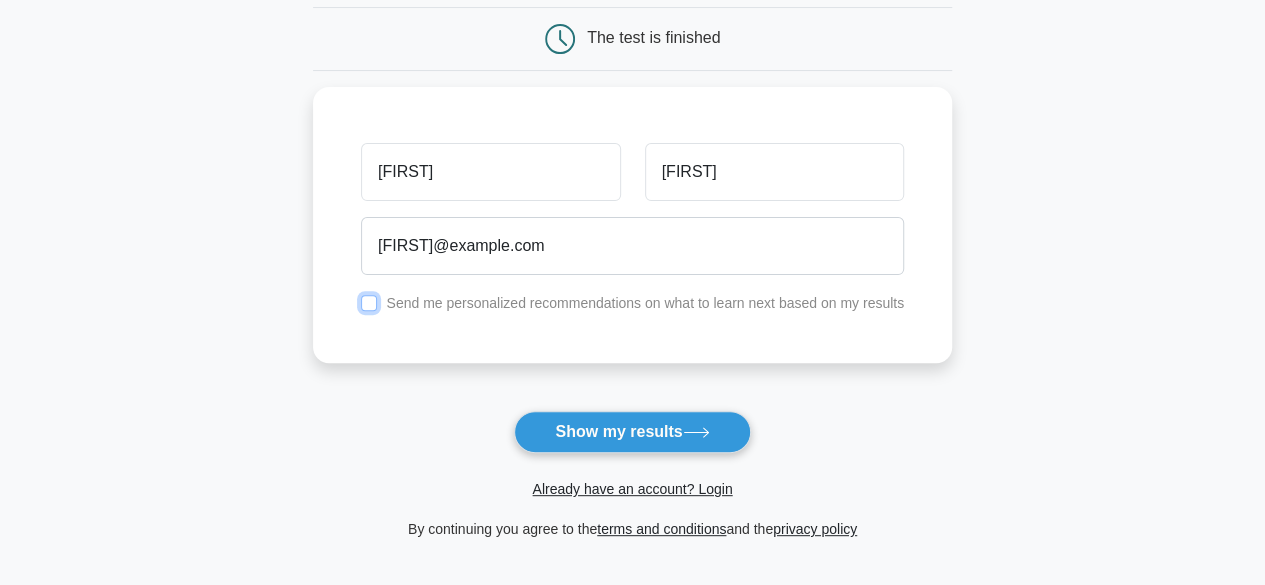 scroll, scrollTop: 197, scrollLeft: 0, axis: vertical 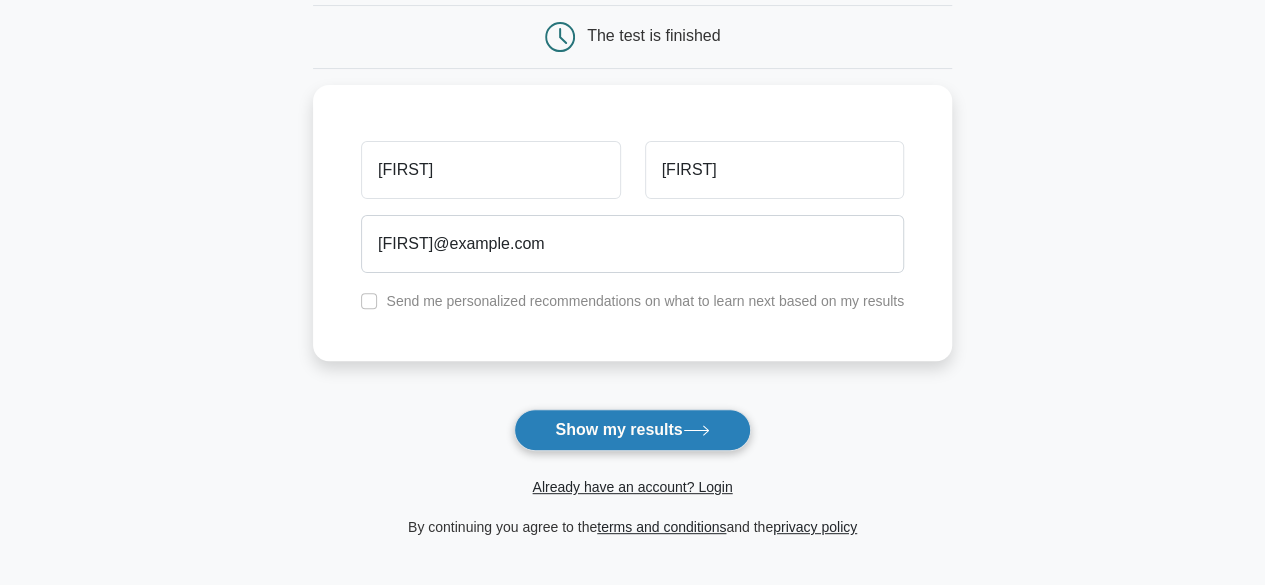 click on "Show my results" at bounding box center [632, 430] 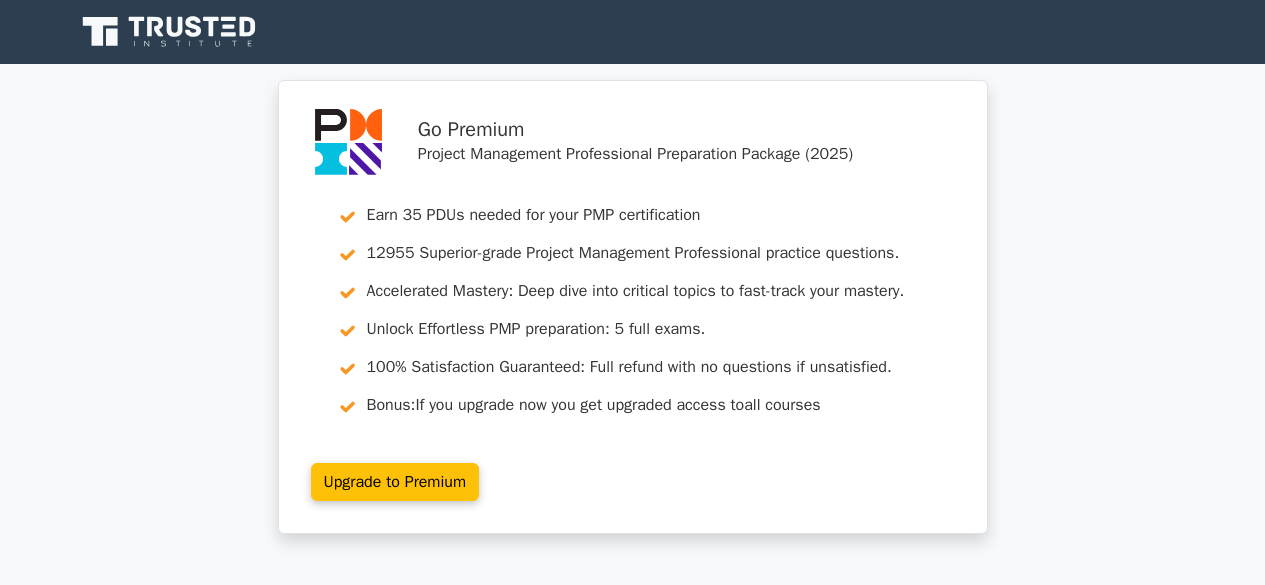scroll, scrollTop: 0, scrollLeft: 0, axis: both 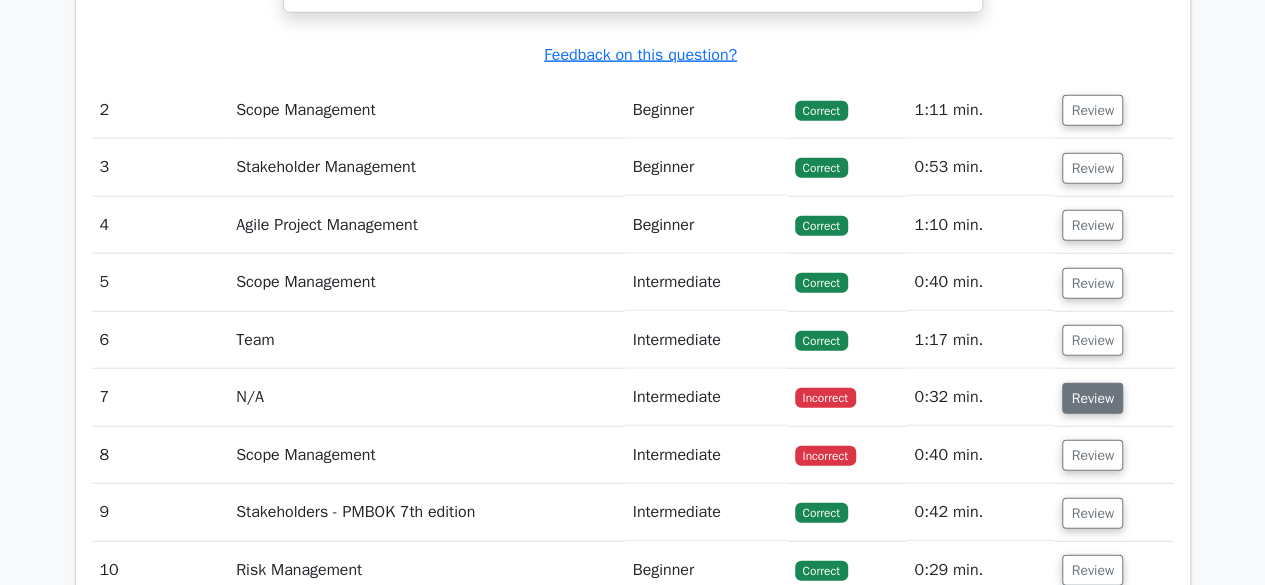click on "Review" at bounding box center (1092, 398) 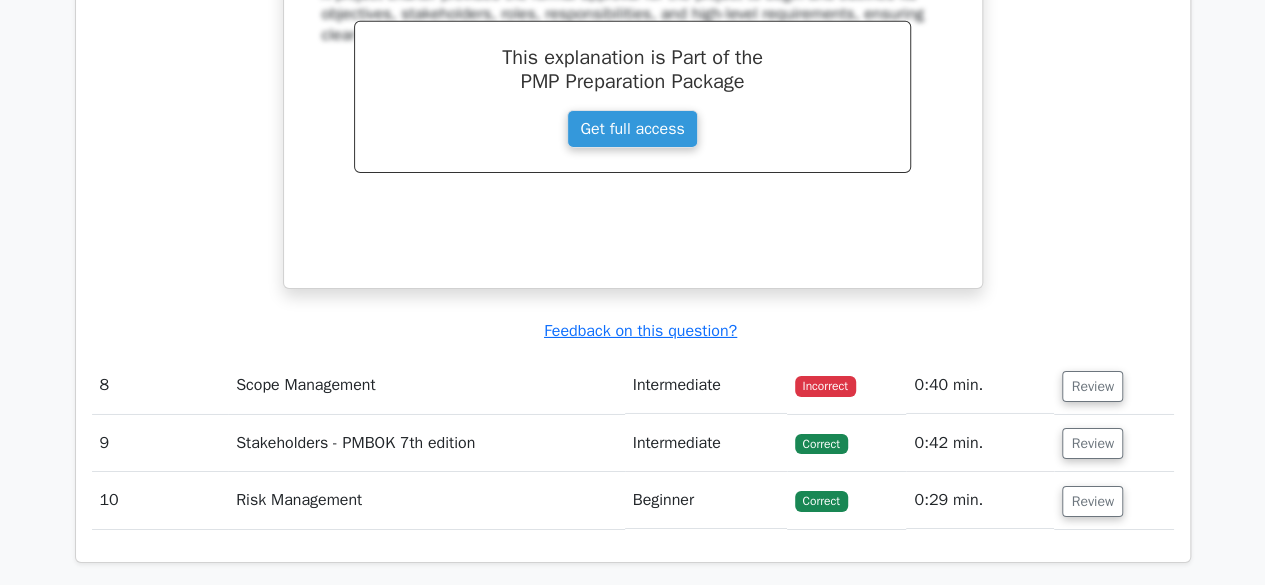 scroll, scrollTop: 3260, scrollLeft: 0, axis: vertical 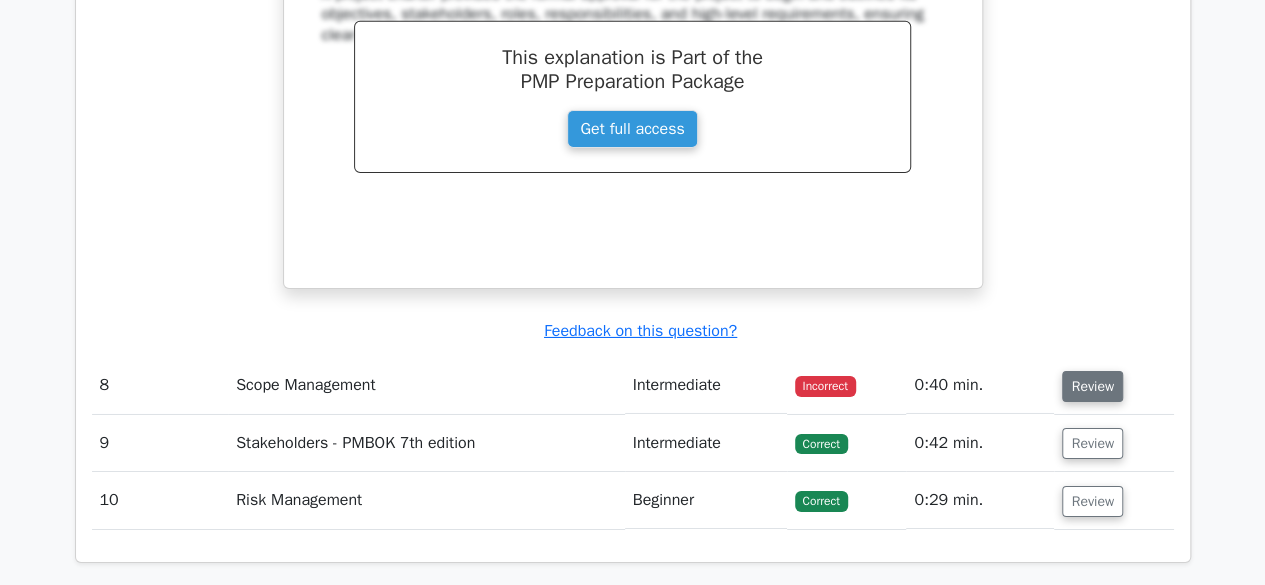 click on "Review" at bounding box center (1092, 386) 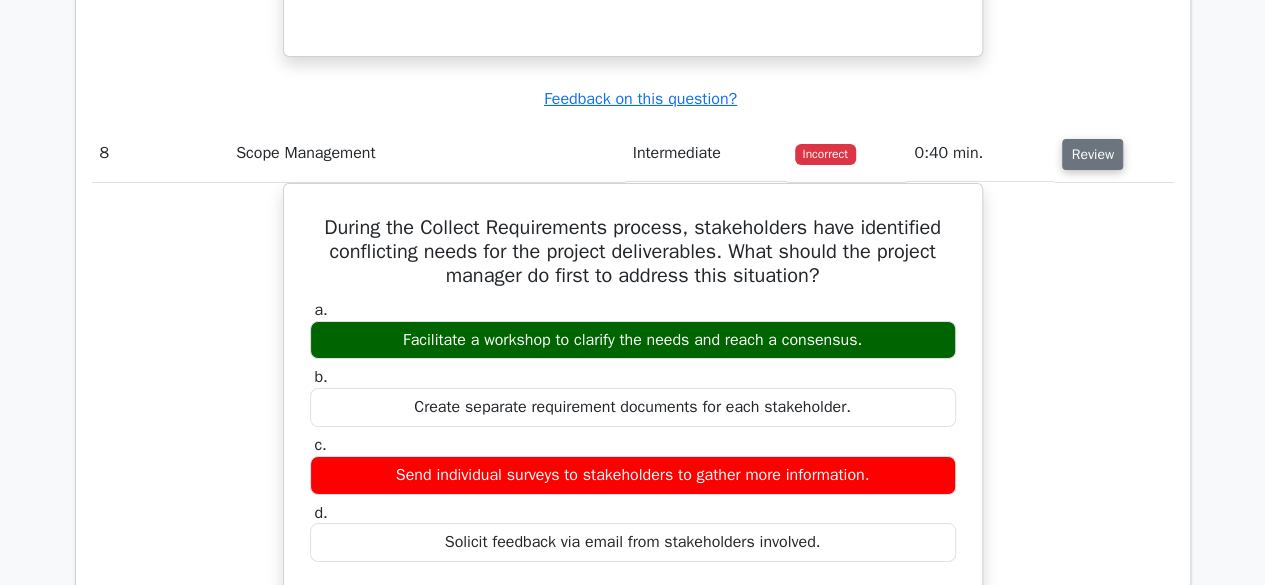 scroll, scrollTop: 3493, scrollLeft: 0, axis: vertical 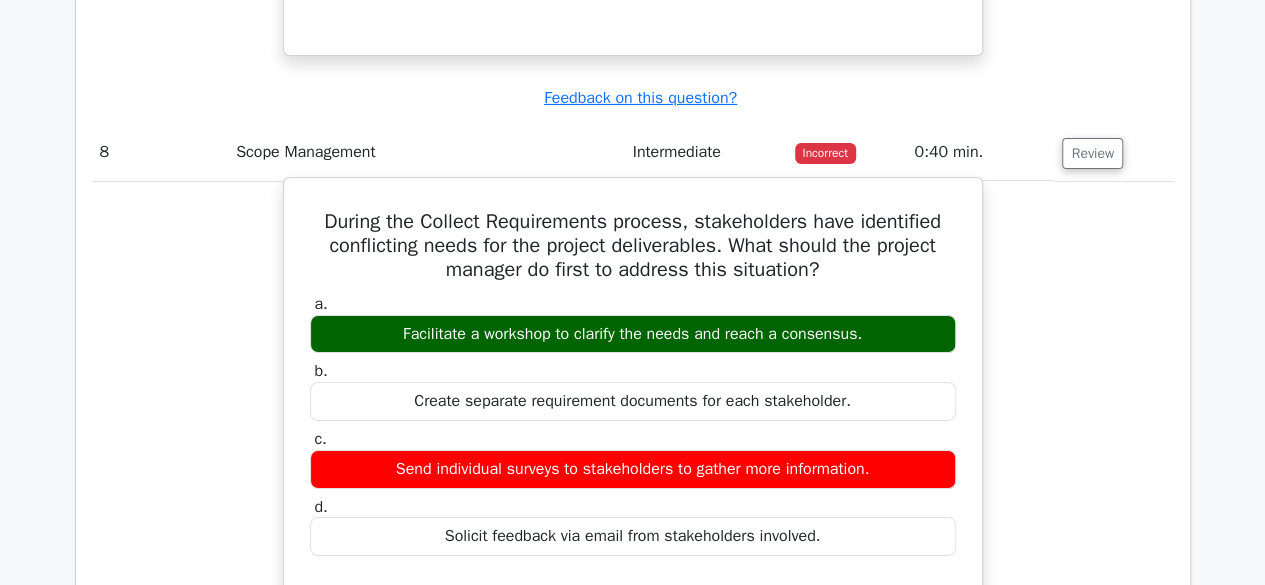 click on "Facilitate a workshop to clarify the needs and reach a consensus." at bounding box center [633, 334] 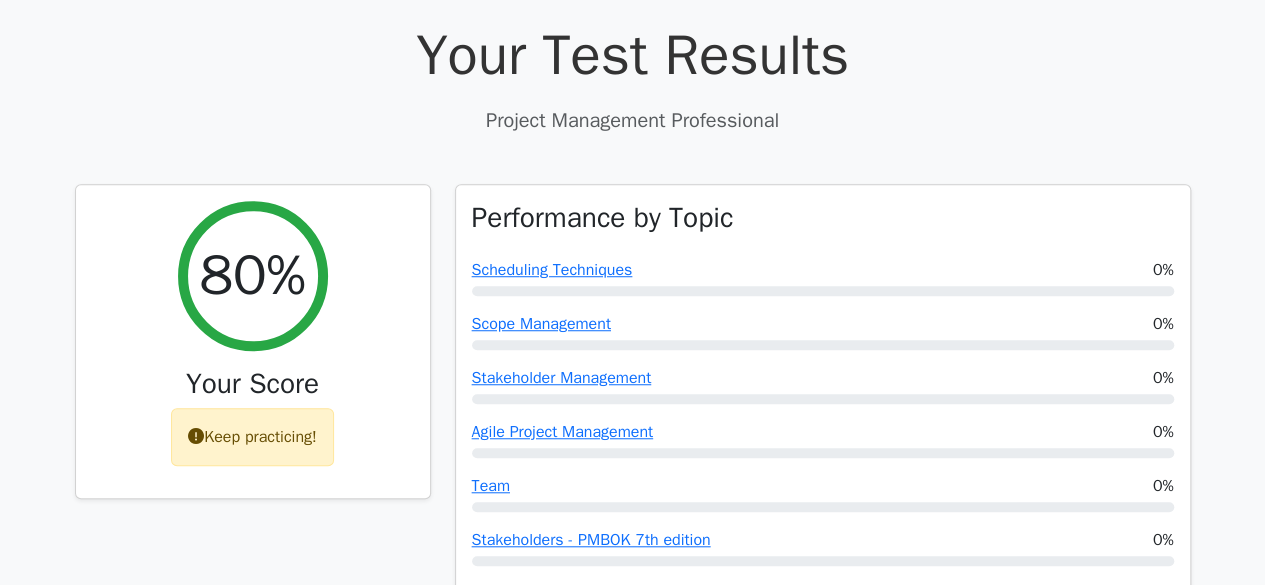 scroll, scrollTop: 0, scrollLeft: 0, axis: both 